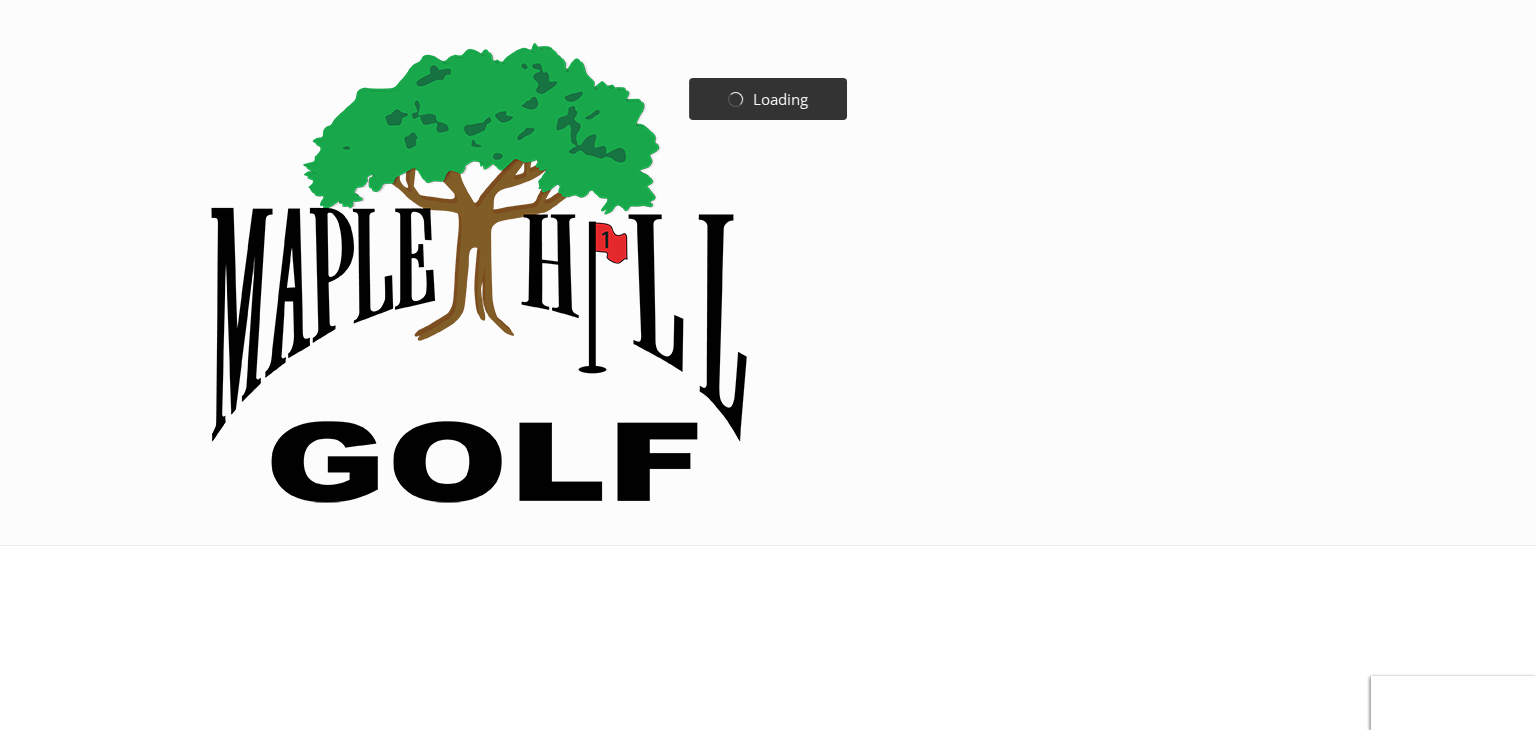 scroll, scrollTop: 0, scrollLeft: 0, axis: both 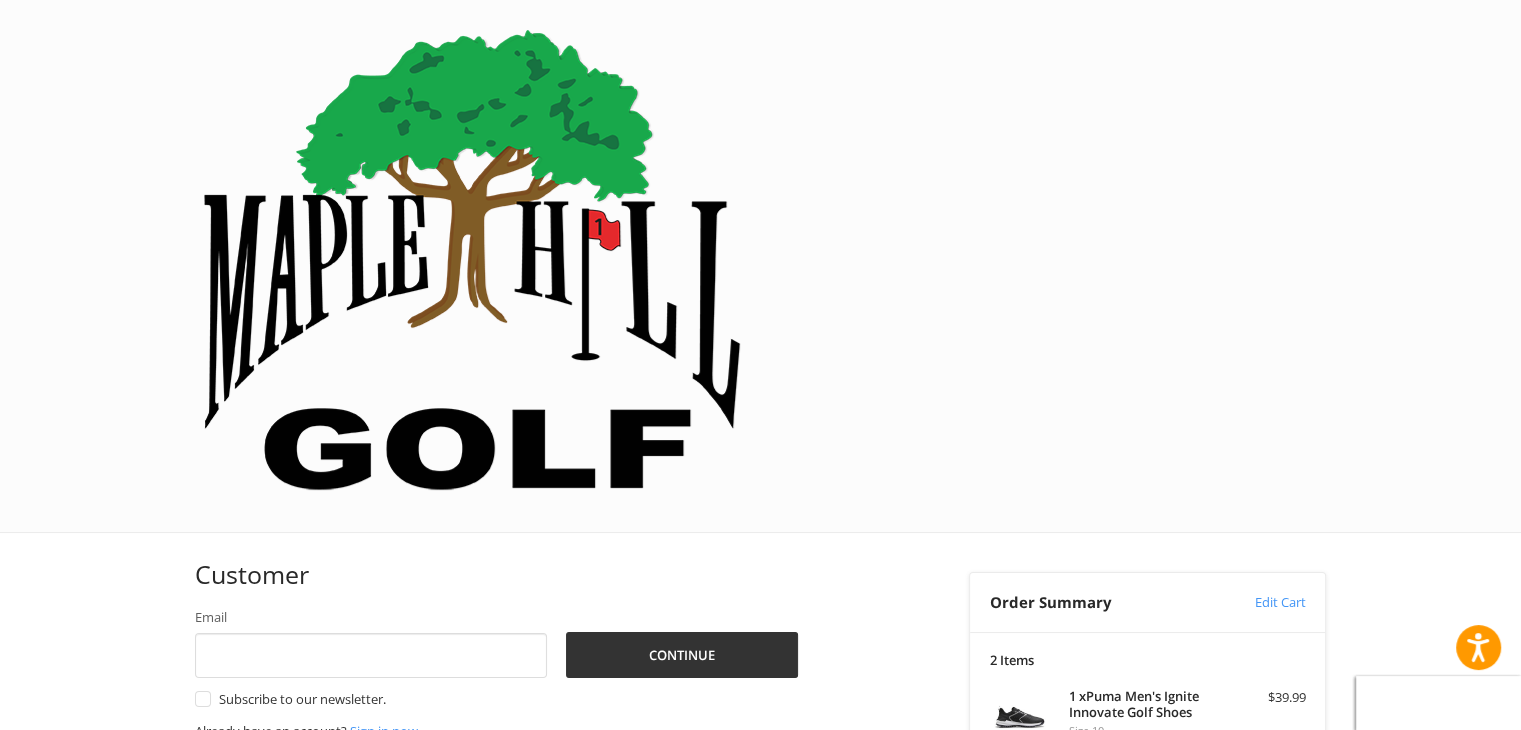 click at bounding box center (472, 259) 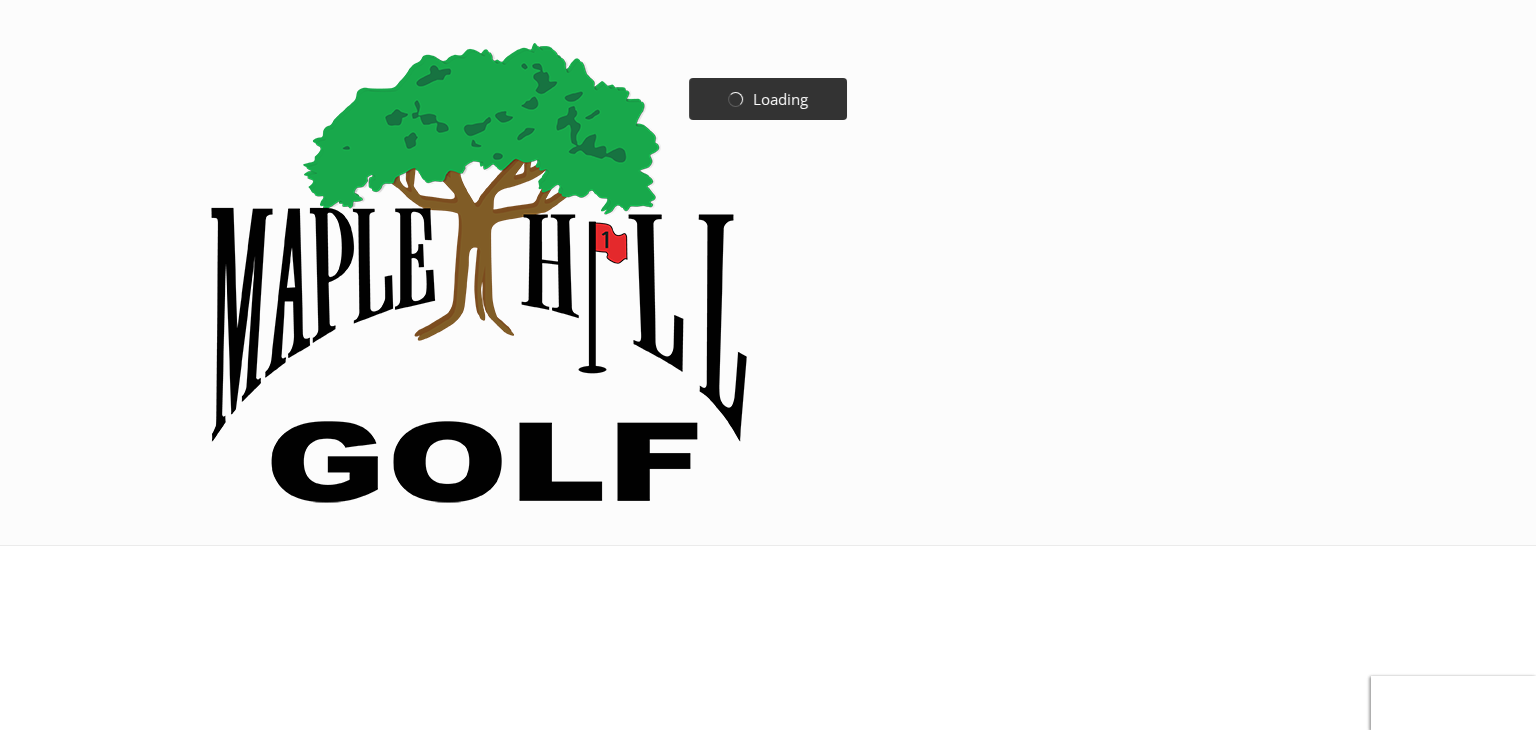 scroll, scrollTop: 0, scrollLeft: 0, axis: both 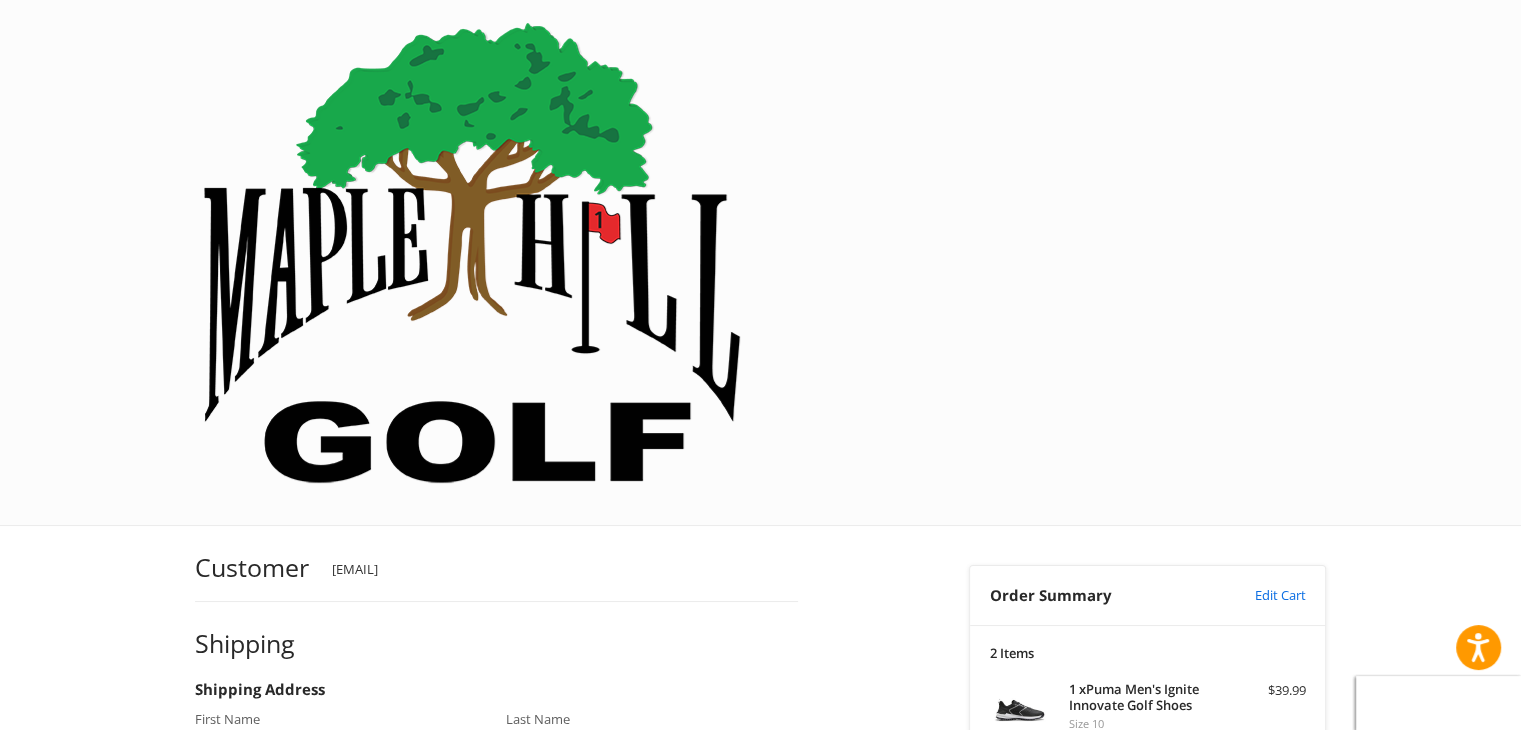 click on "Edit Cart" at bounding box center (1258, 596) 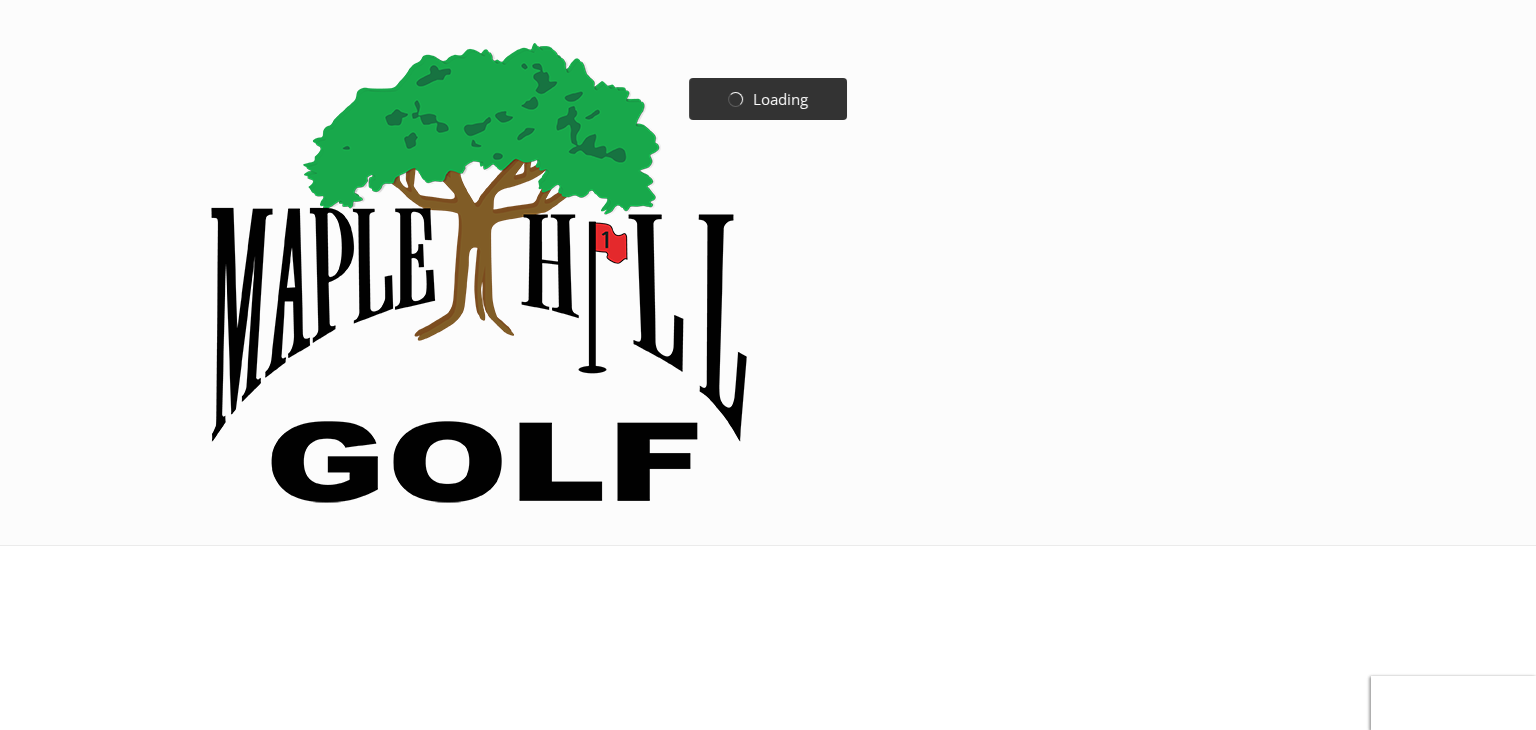 scroll, scrollTop: 0, scrollLeft: 0, axis: both 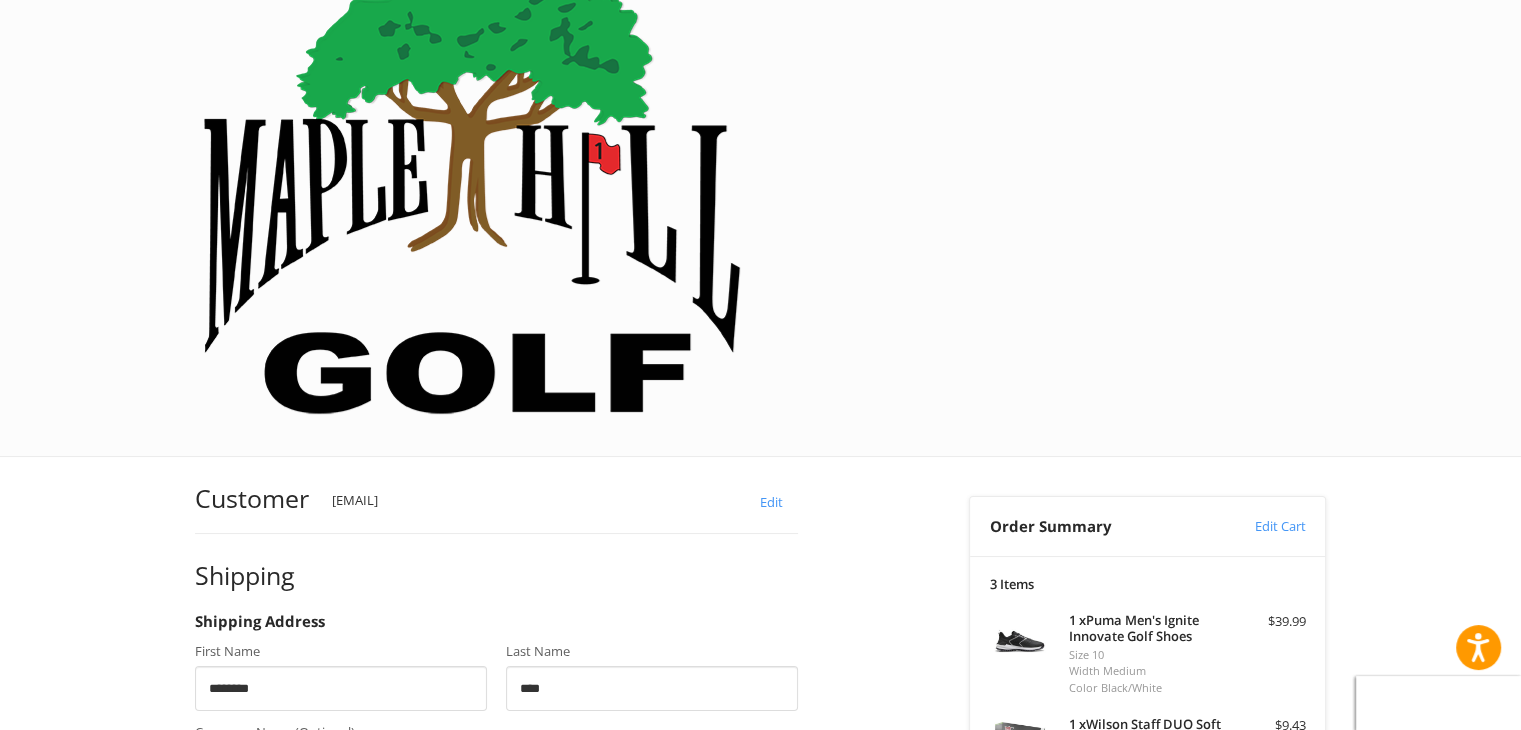 click at bounding box center (472, 183) 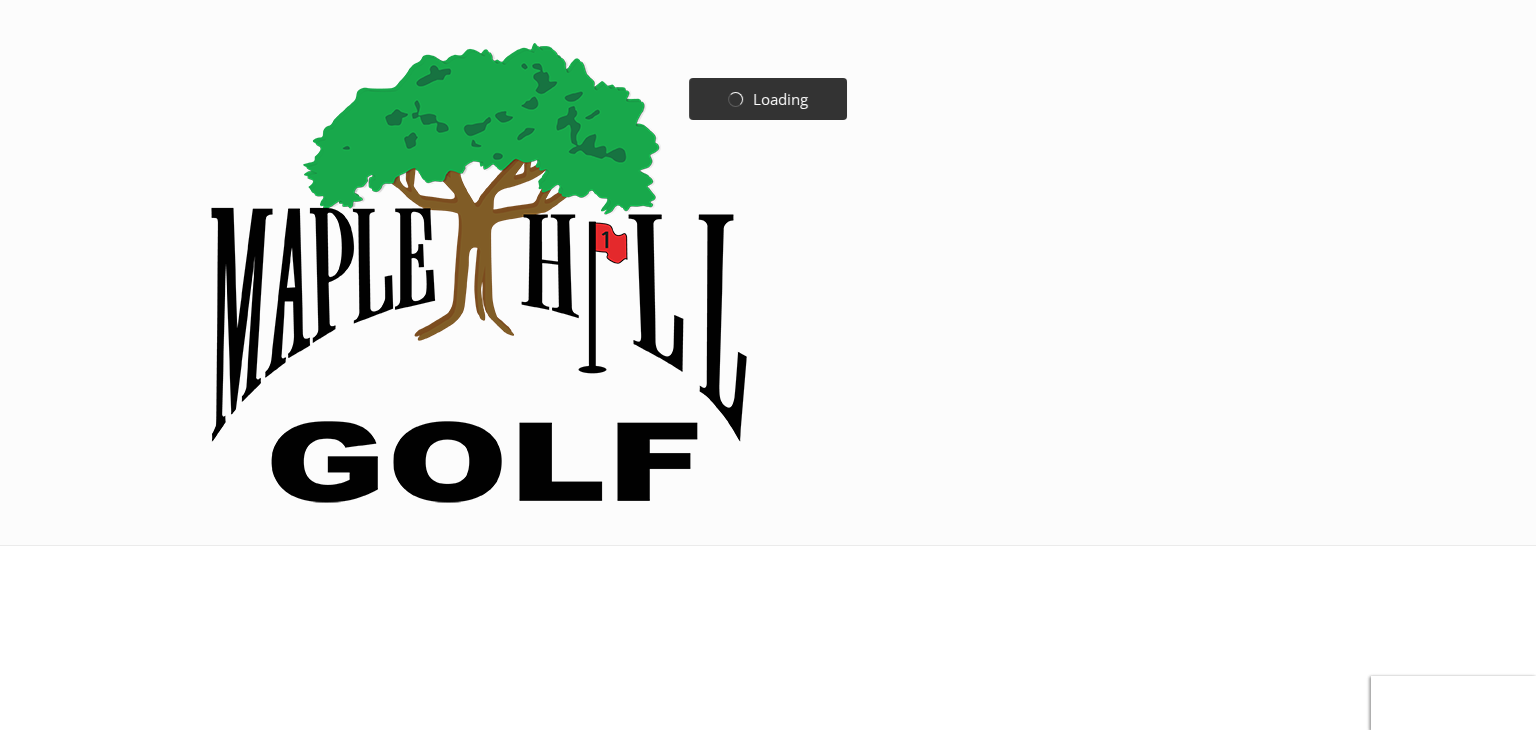 scroll, scrollTop: 0, scrollLeft: 0, axis: both 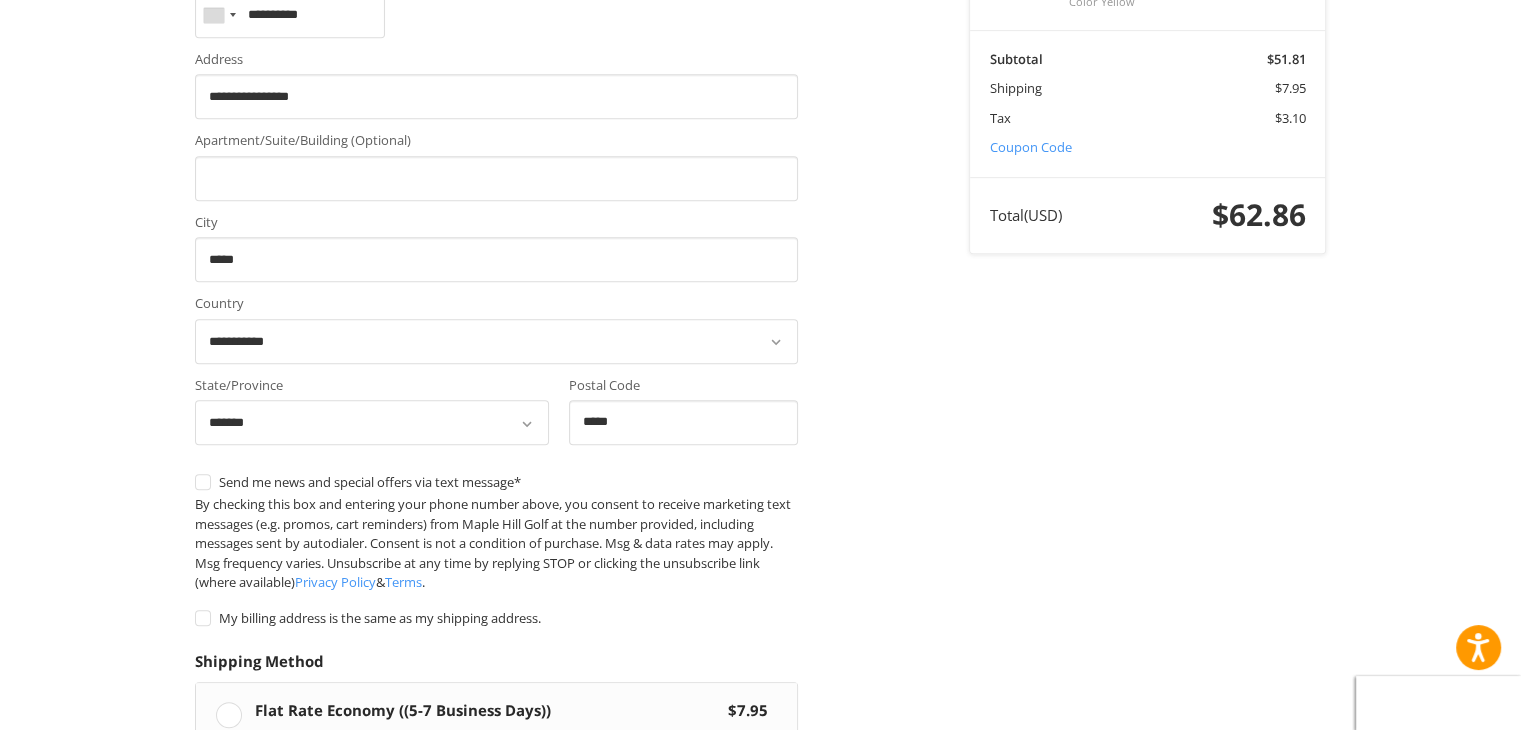 click on "Continue" at bounding box center [258, 853] 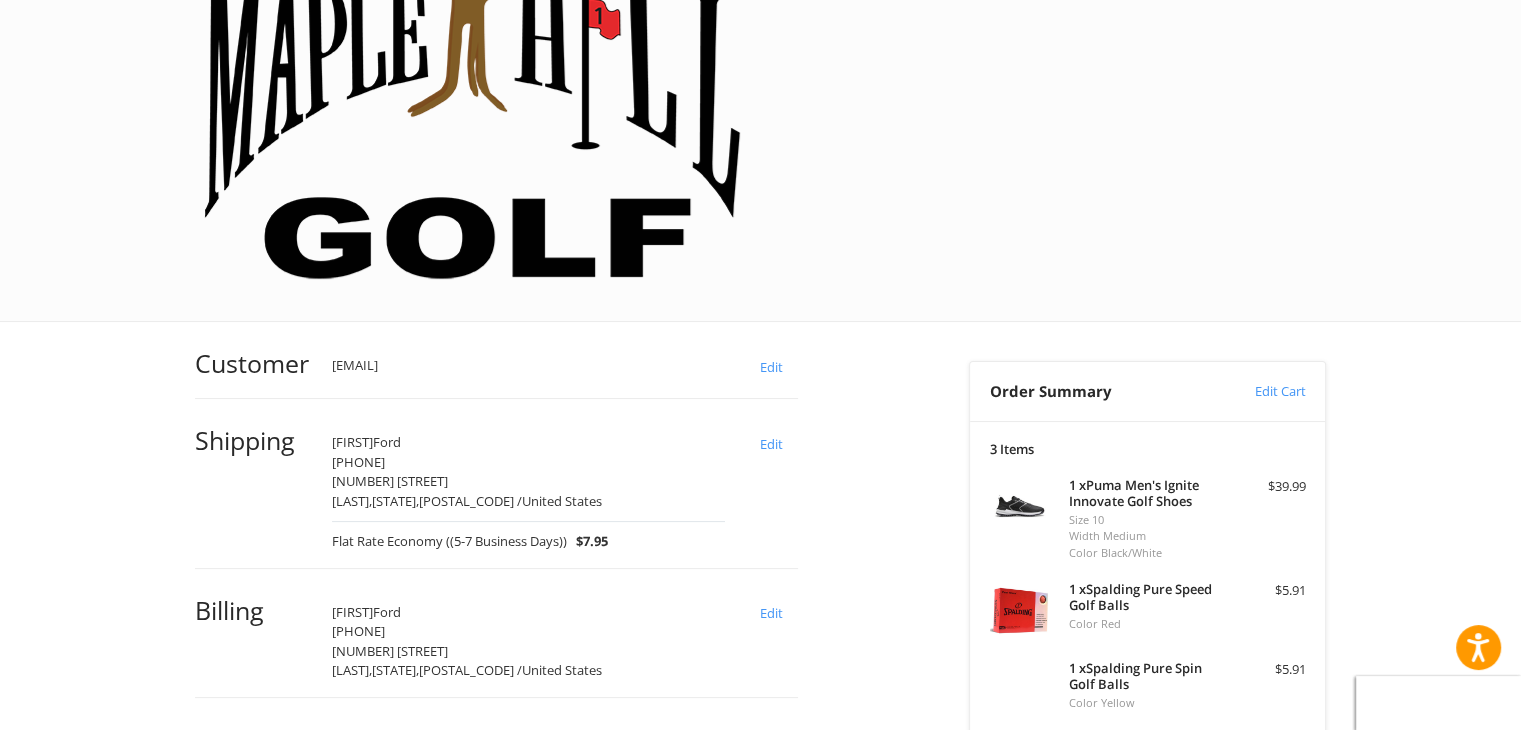 scroll, scrollTop: 446, scrollLeft: 0, axis: vertical 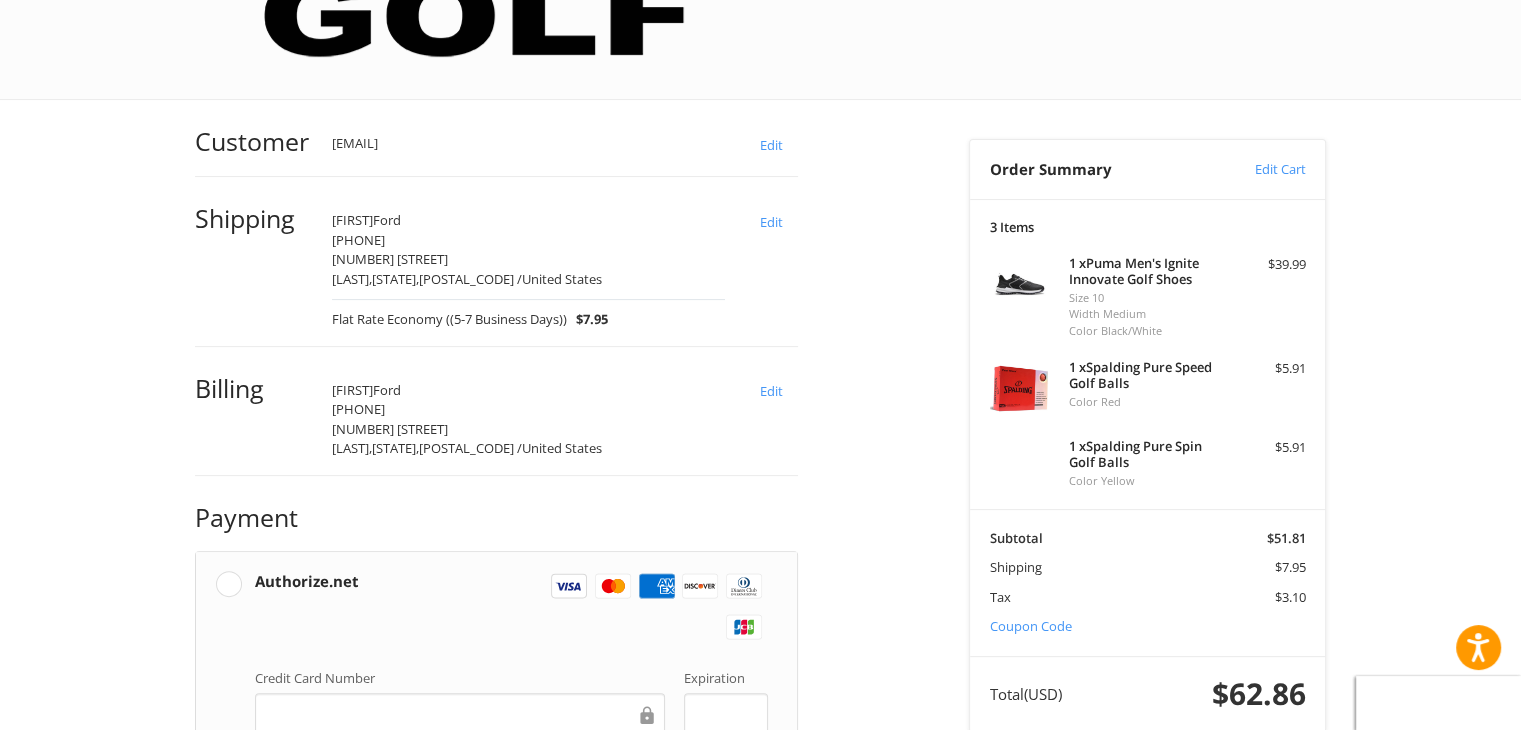 click at bounding box center (511, 873) 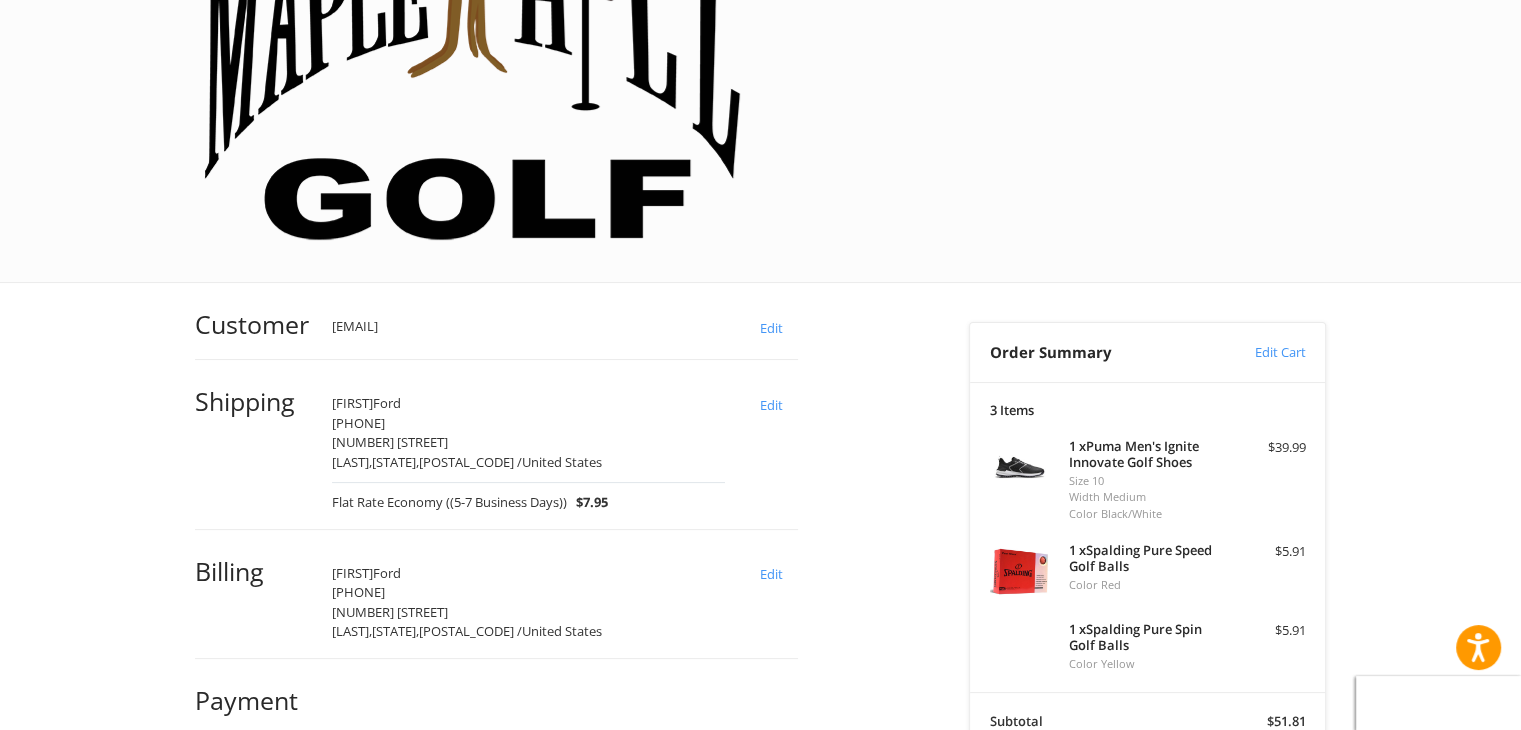 scroll, scrollTop: 262, scrollLeft: 0, axis: vertical 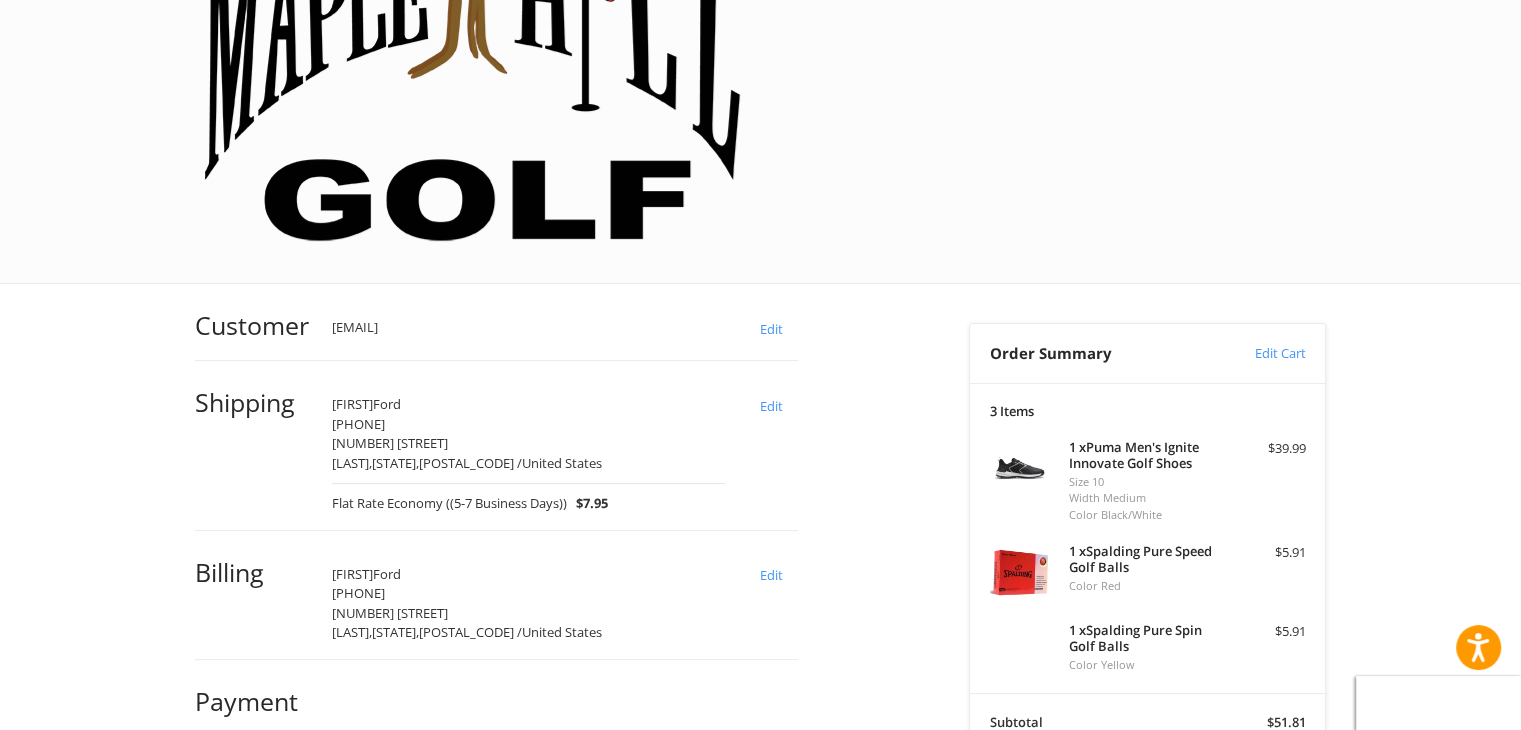 click on "Place Order" at bounding box center [496, 1080] 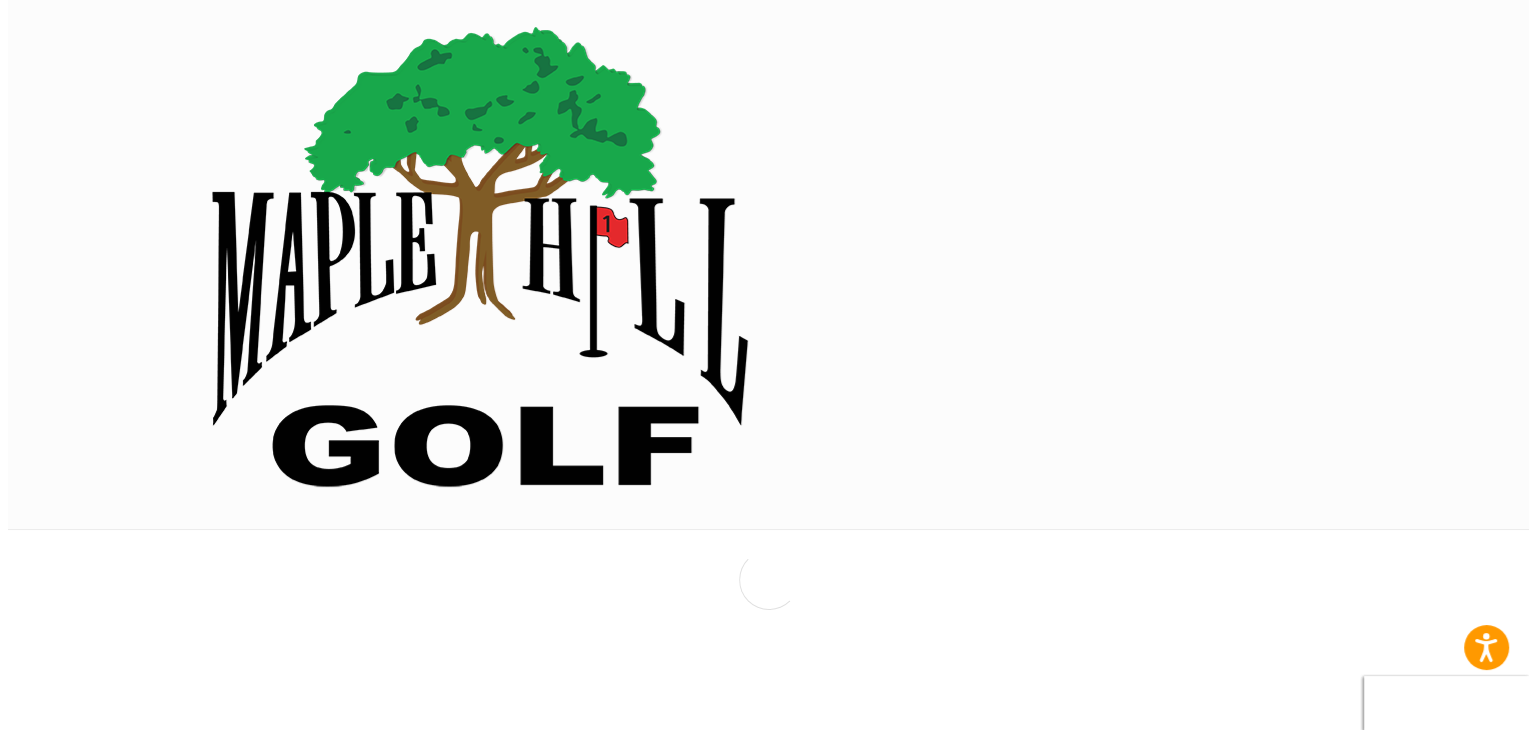scroll, scrollTop: 0, scrollLeft: 0, axis: both 